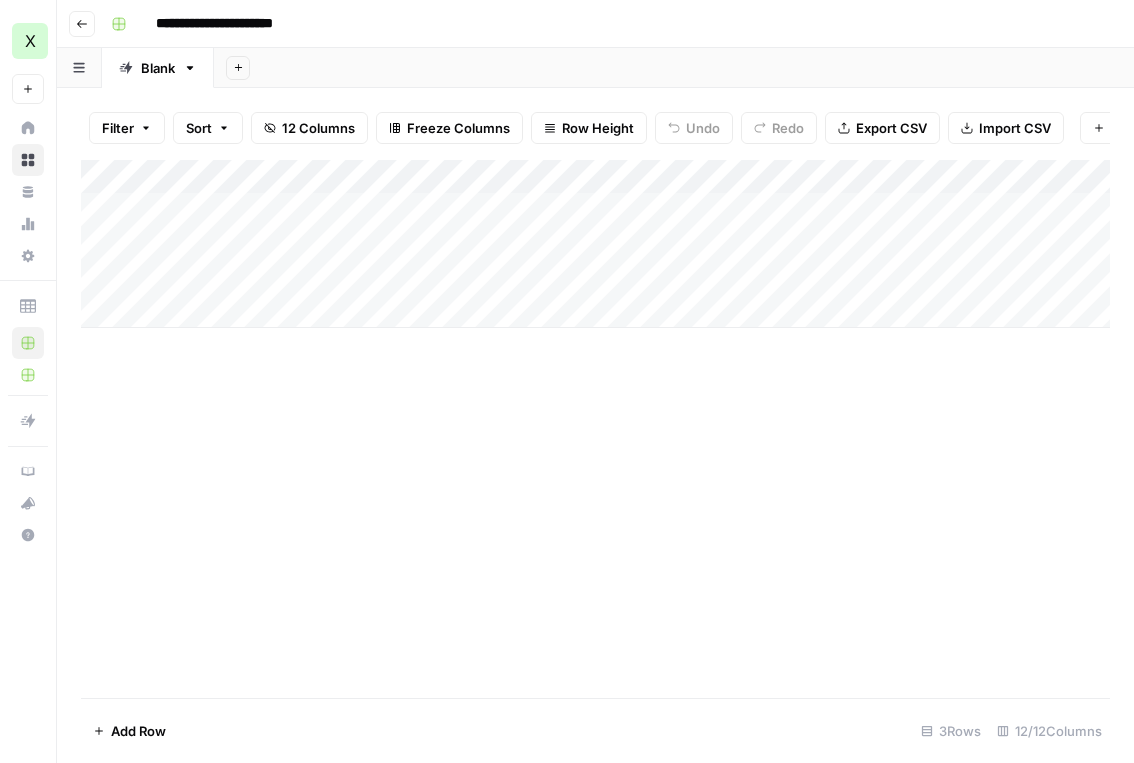 scroll, scrollTop: 0, scrollLeft: 0, axis: both 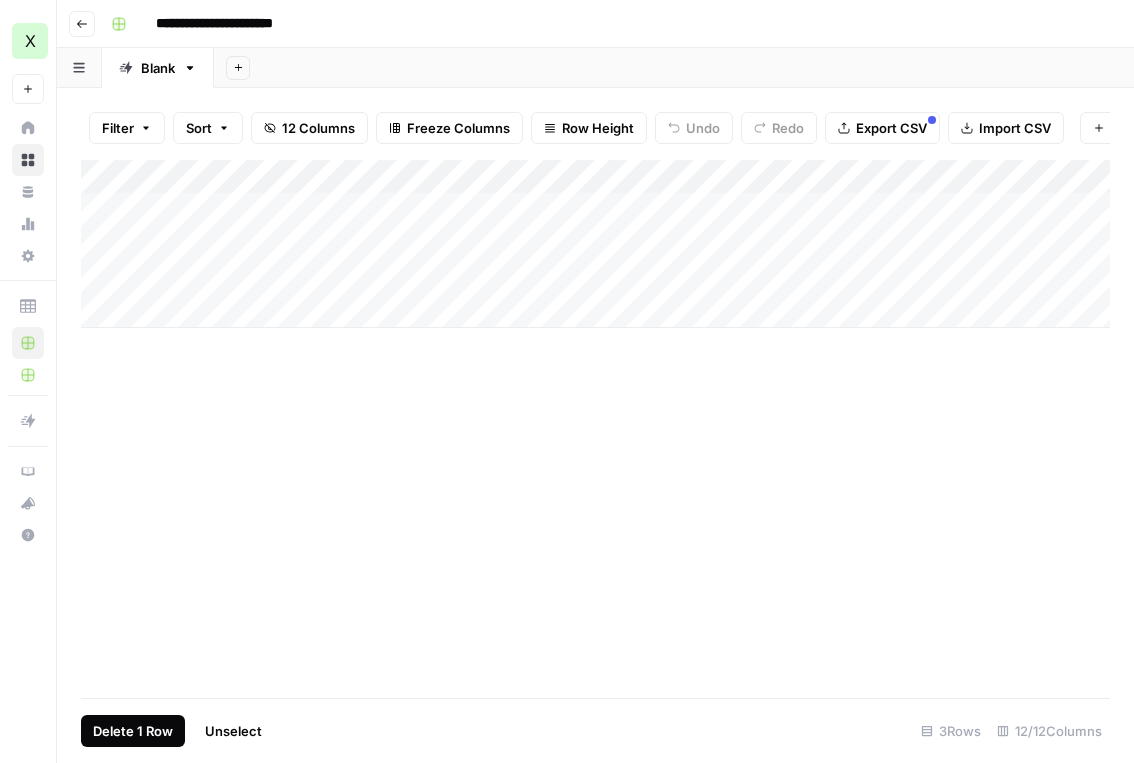 click on "Delete 1 Row" at bounding box center [133, 731] 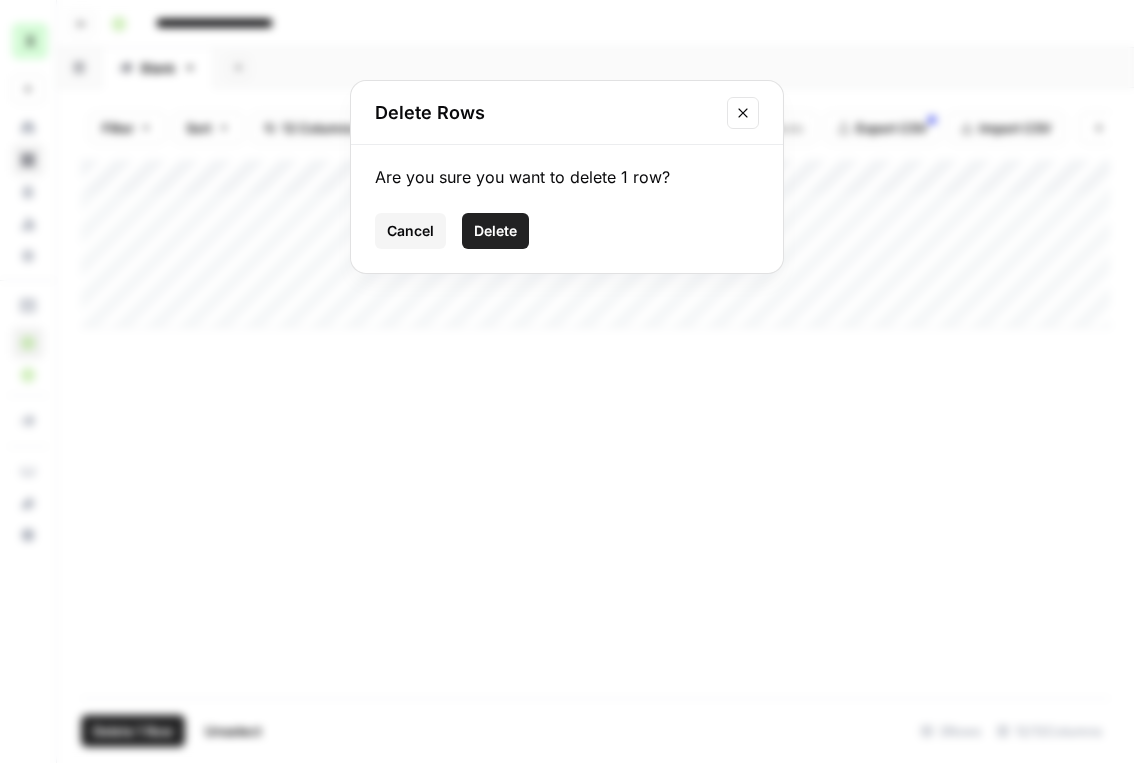 click 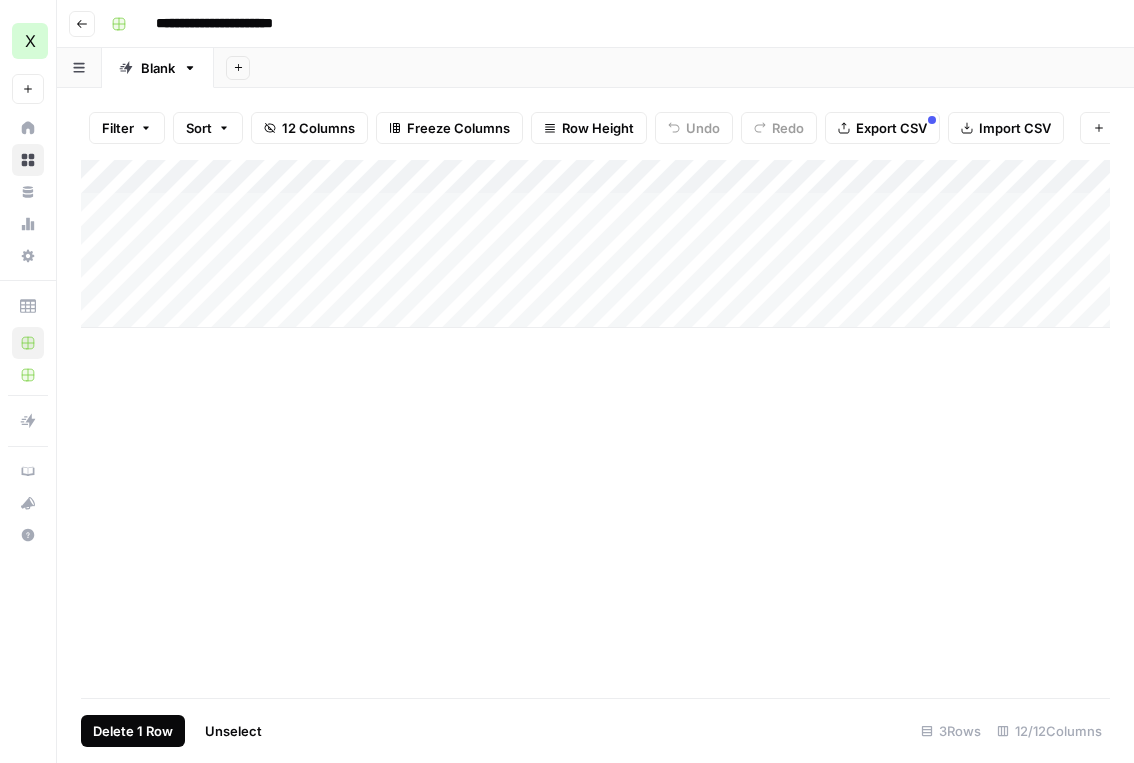 click on "Delete 1 Row" at bounding box center (133, 731) 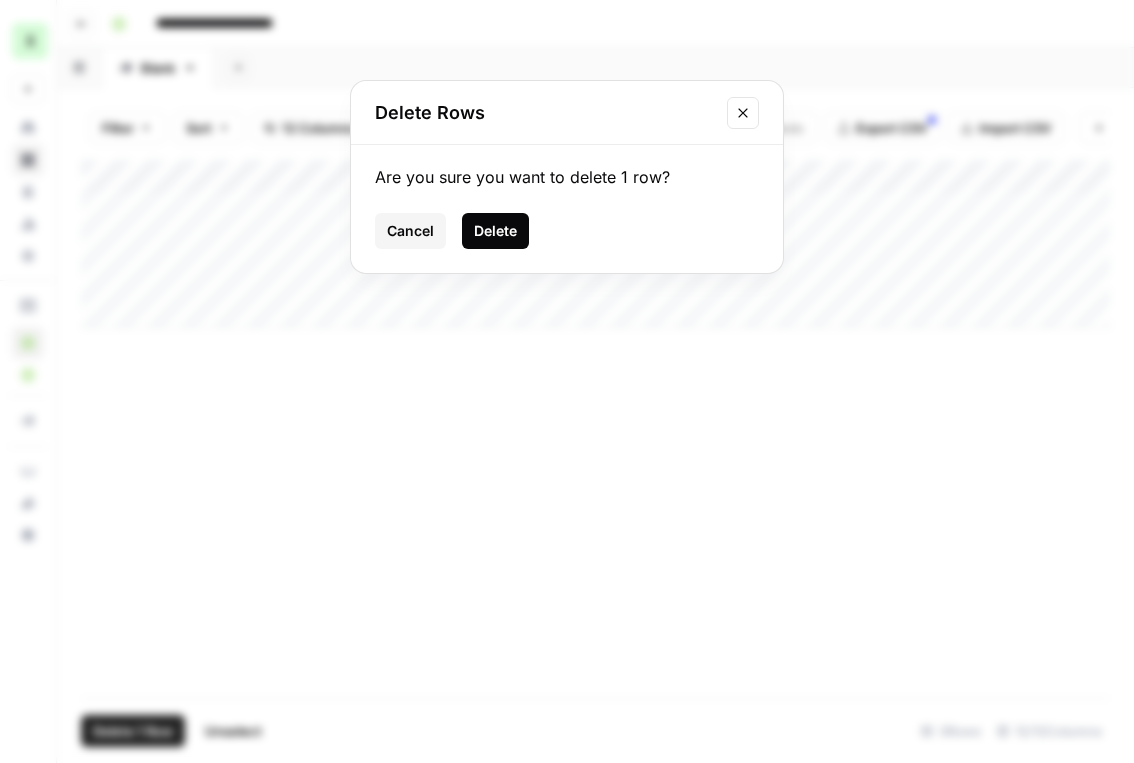 click on "Delete" at bounding box center (495, 231) 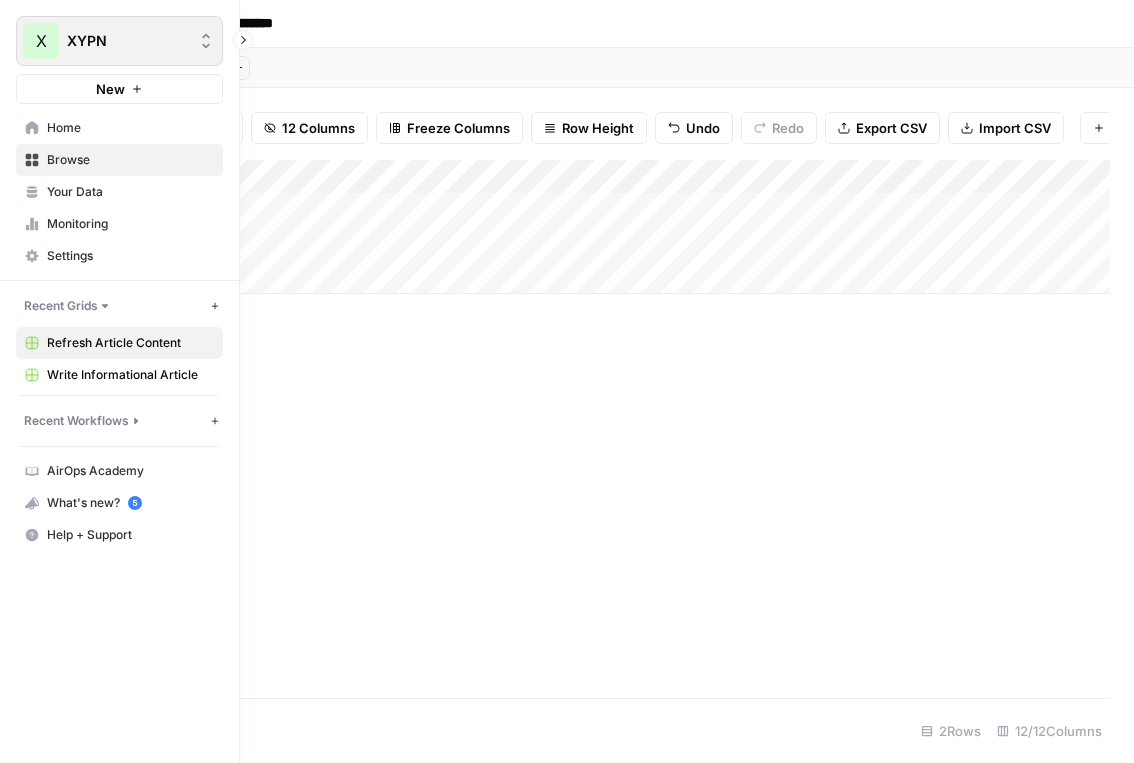 click on "X XYPN" at bounding box center (119, 41) 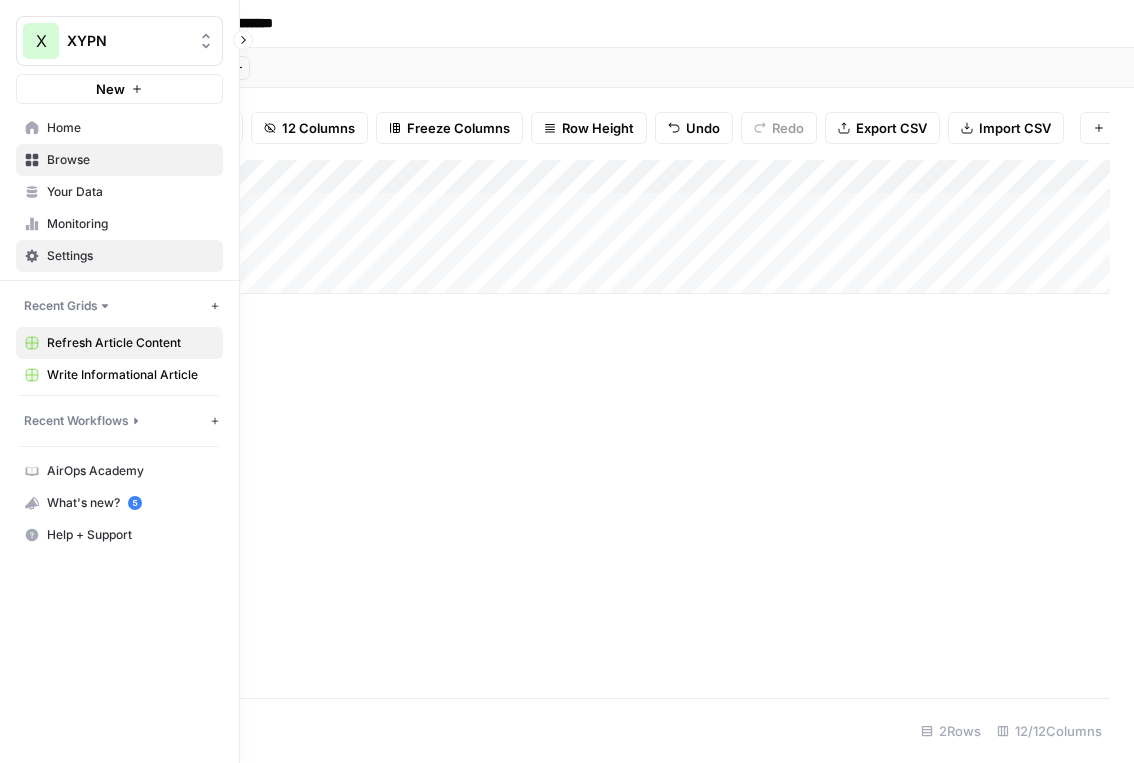 click on "Settings" at bounding box center [130, 256] 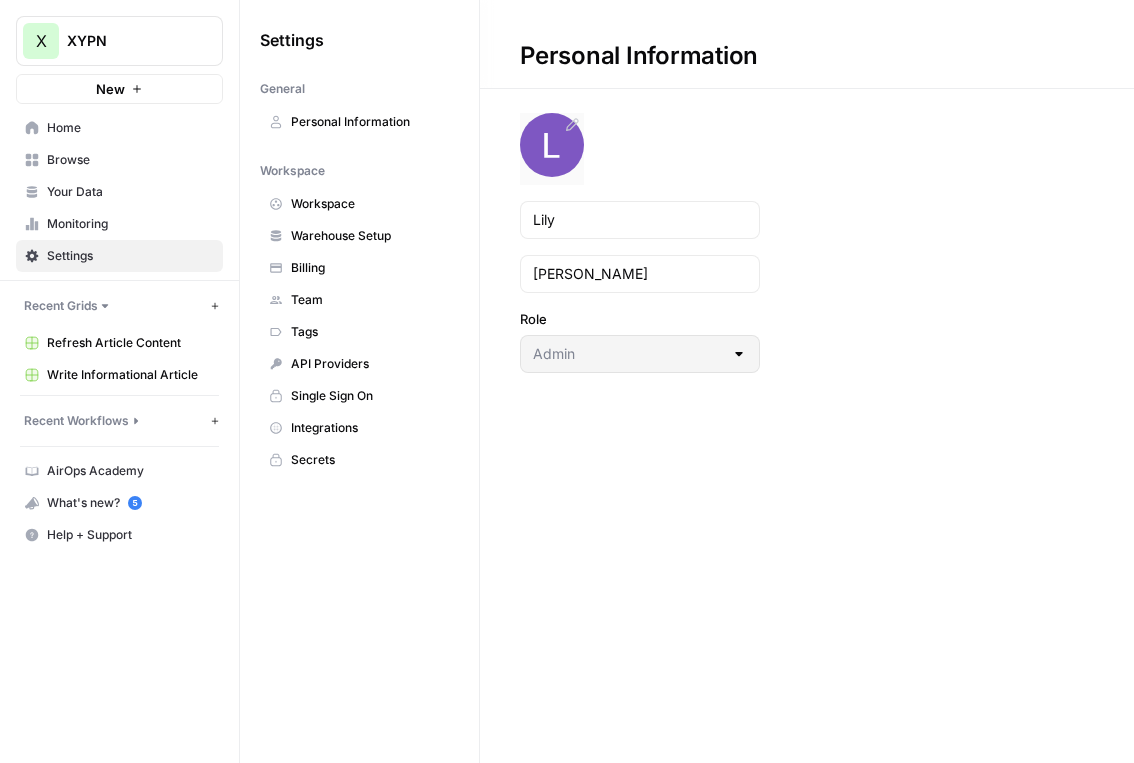 click at bounding box center (552, 145) 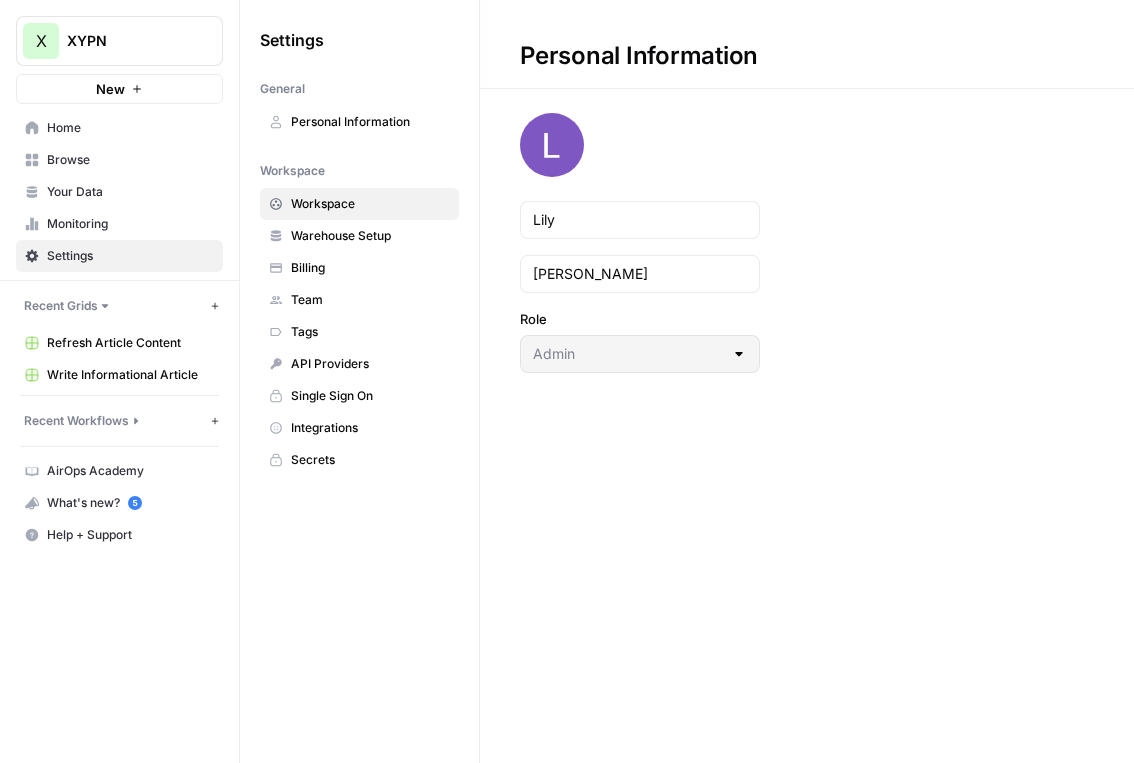 click on "Workspace" at bounding box center [359, 204] 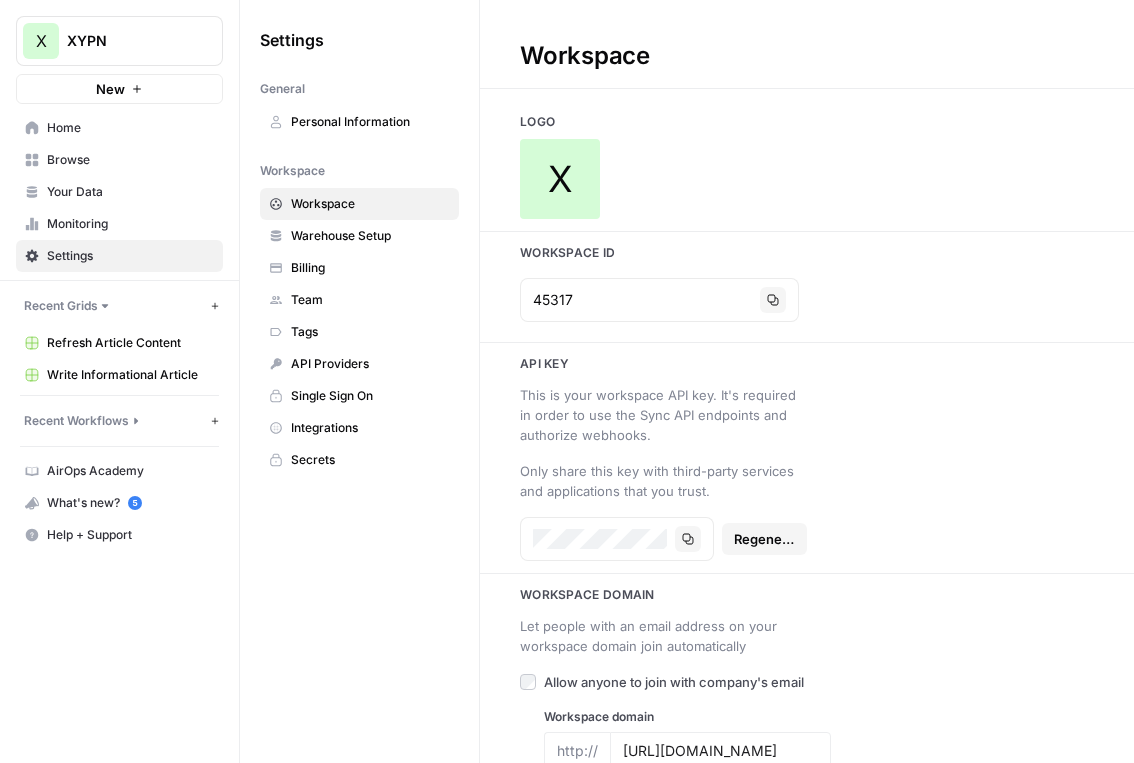 click on "X" at bounding box center [807, 179] 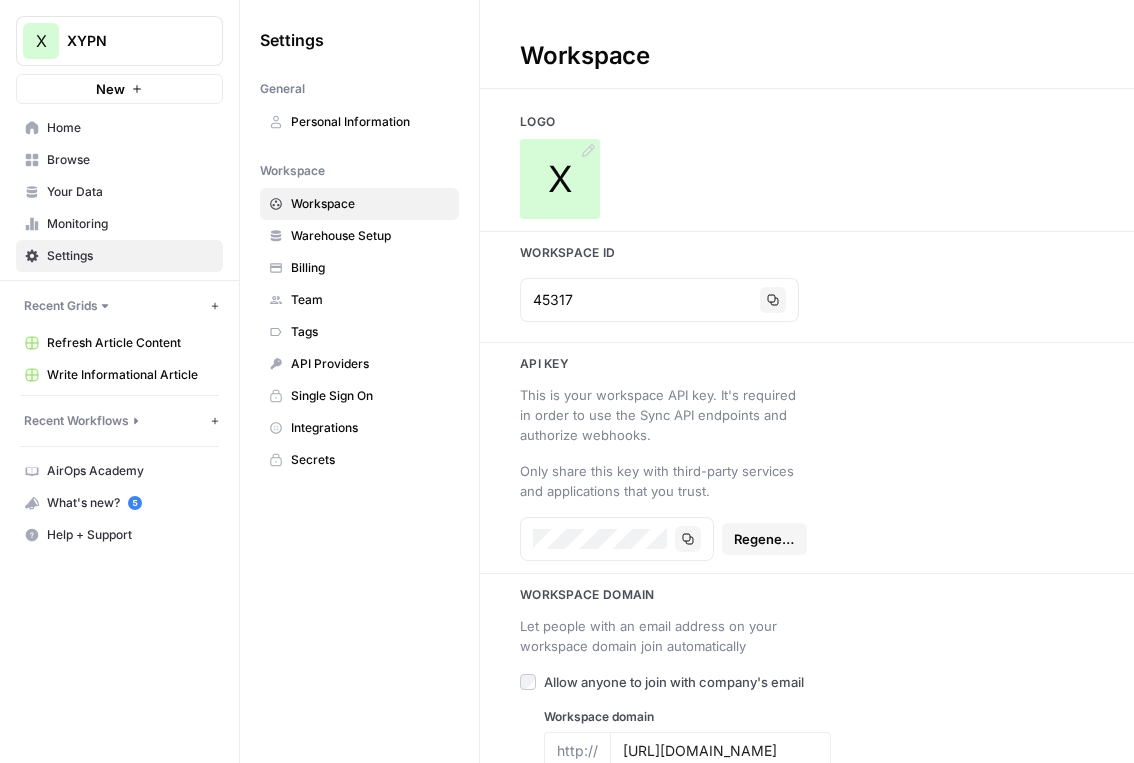 click on "X" at bounding box center [560, 179] 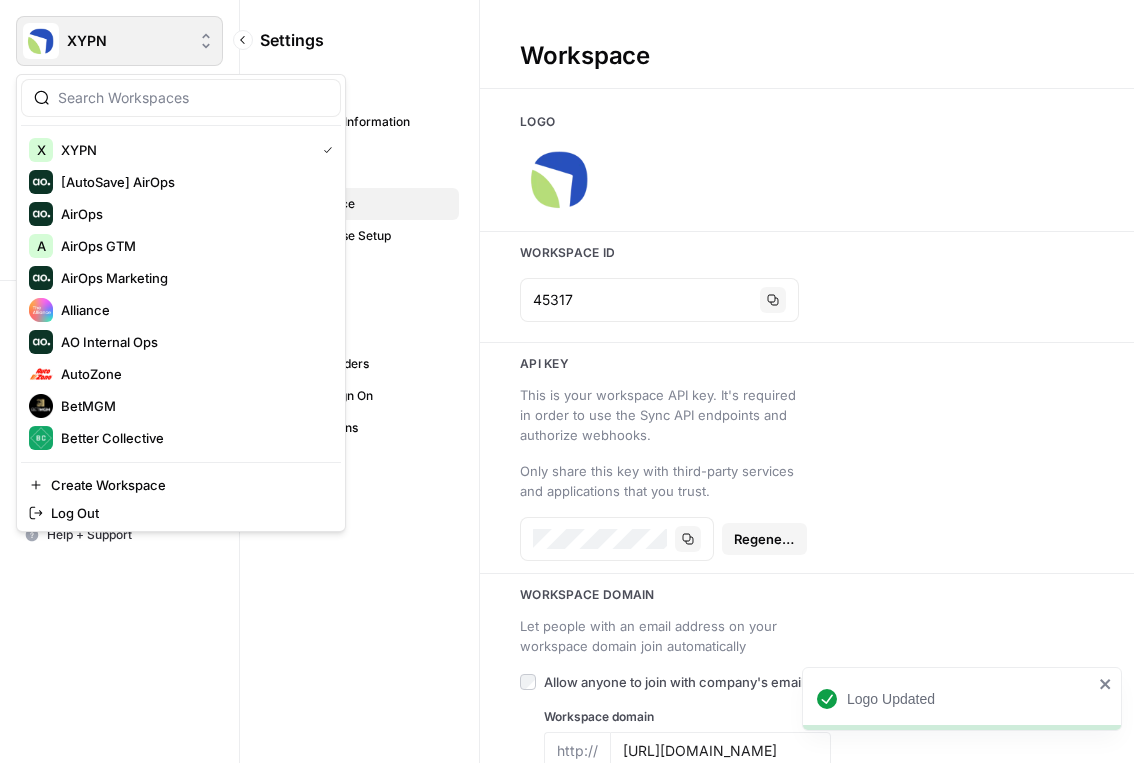 click on "XYPN" at bounding box center [127, 41] 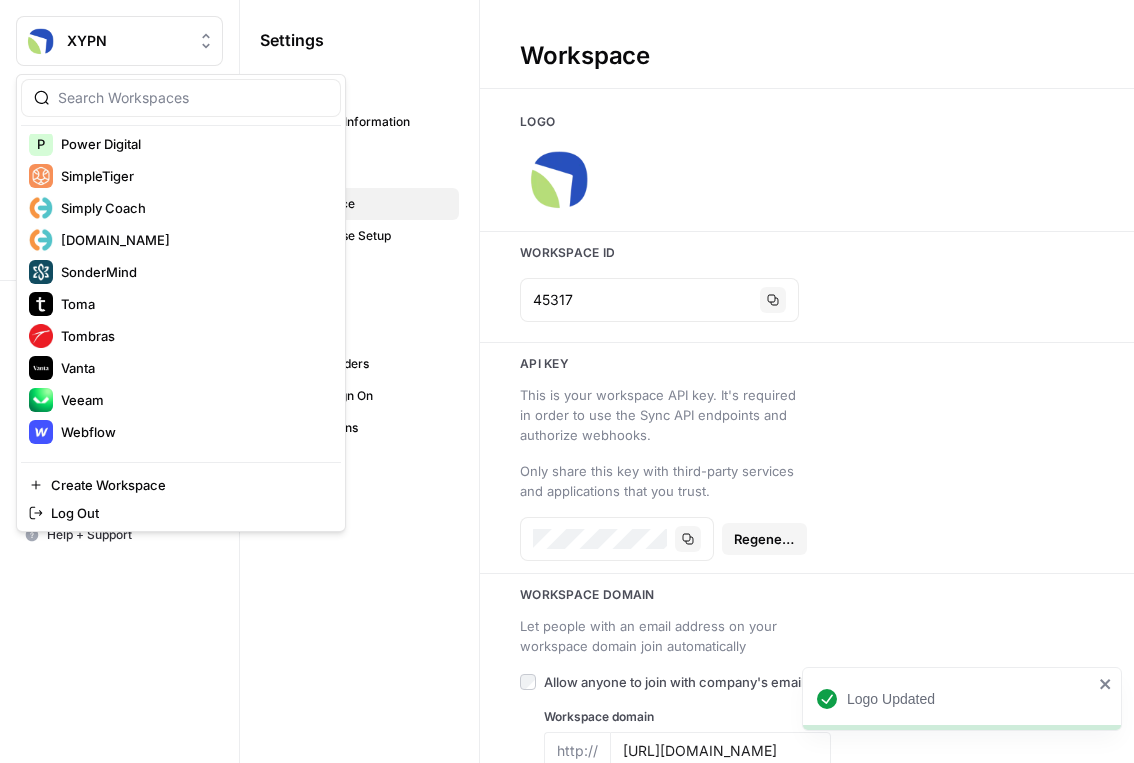 scroll, scrollTop: 960, scrollLeft: 0, axis: vertical 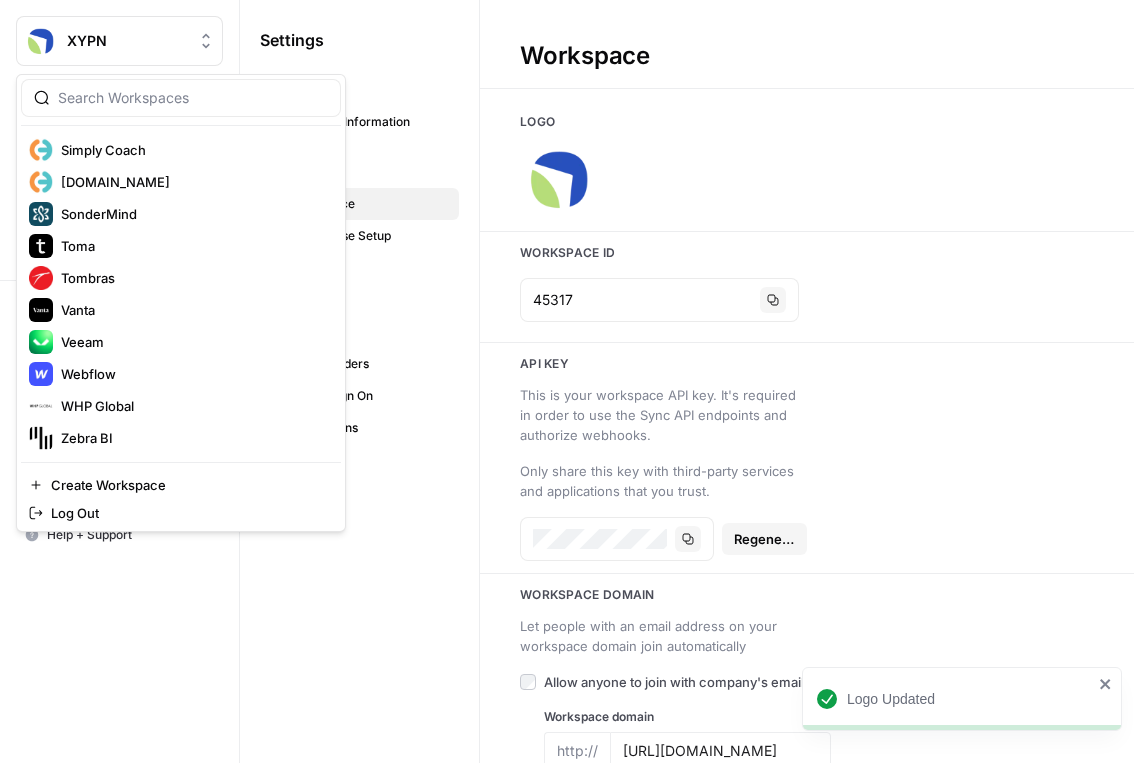 click on "45317 Copy" at bounding box center [807, 300] 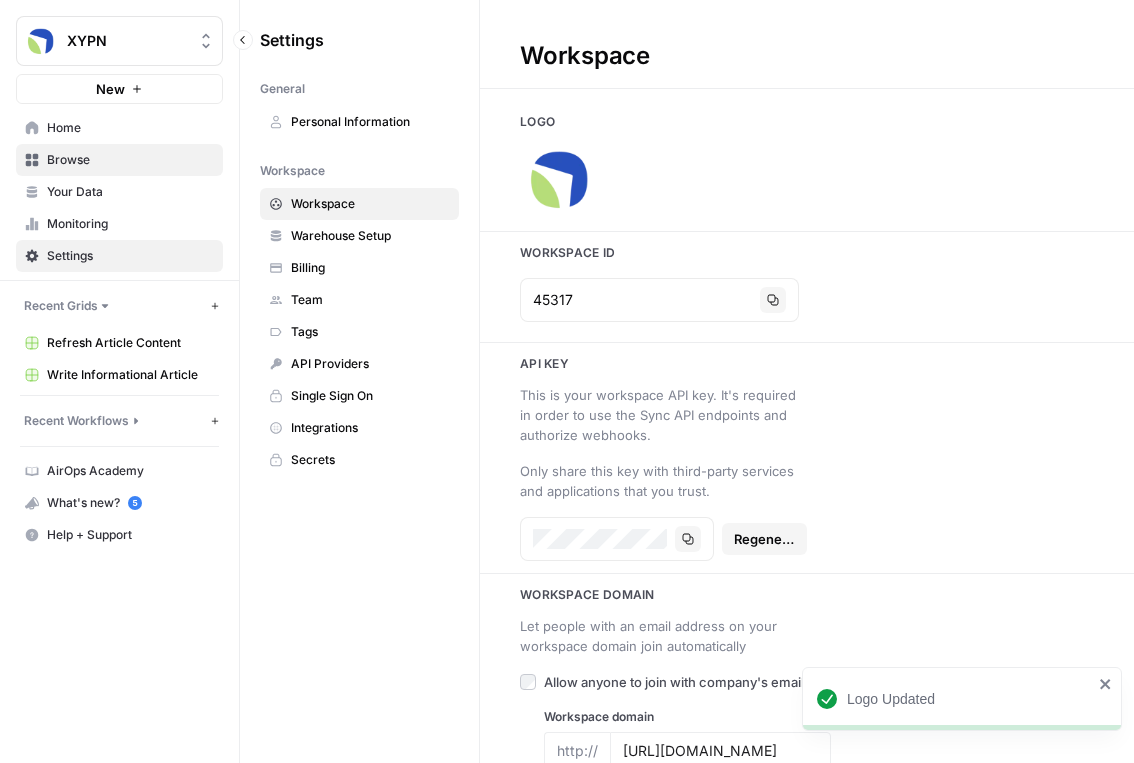 click on "Browse" at bounding box center [119, 160] 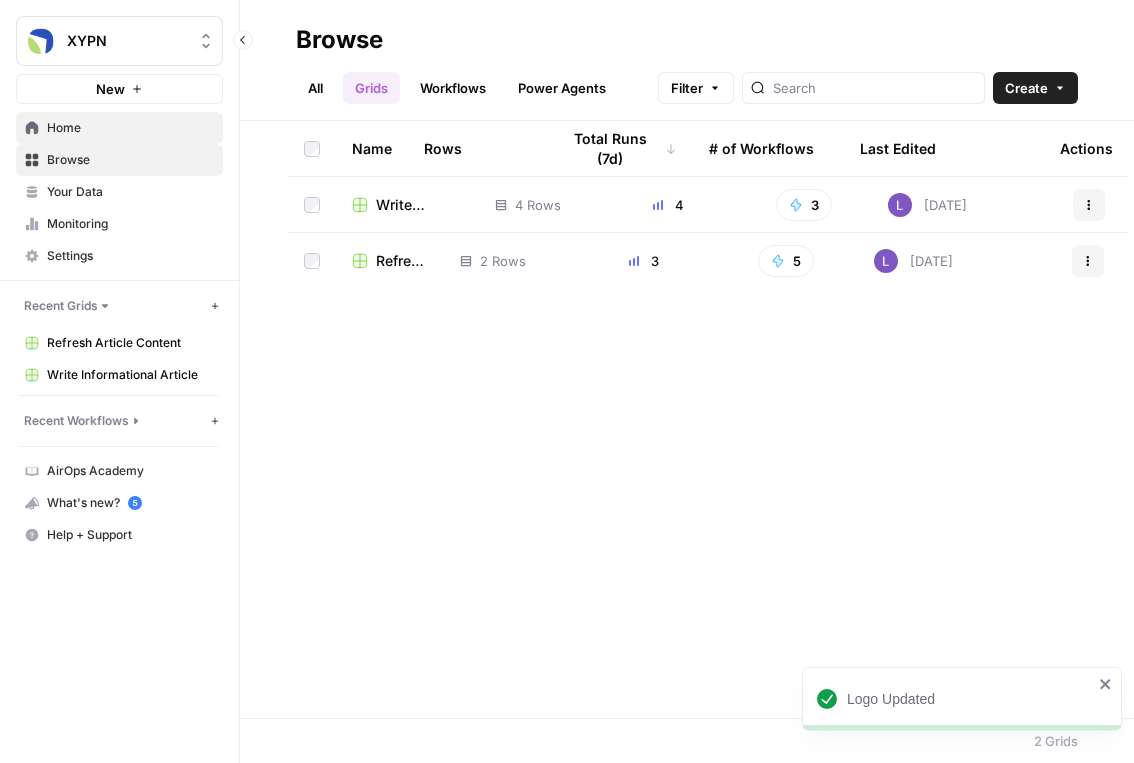 click on "Home" at bounding box center [130, 128] 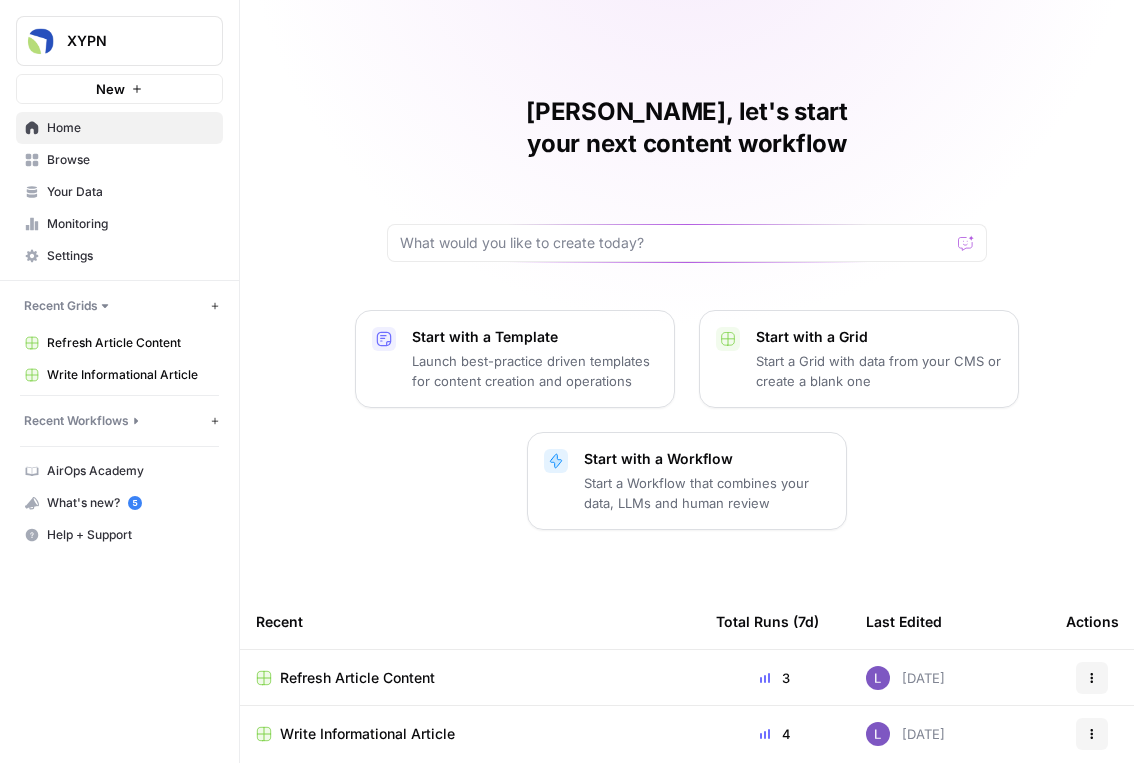 click on "Refresh Article Content" at bounding box center (470, 677) 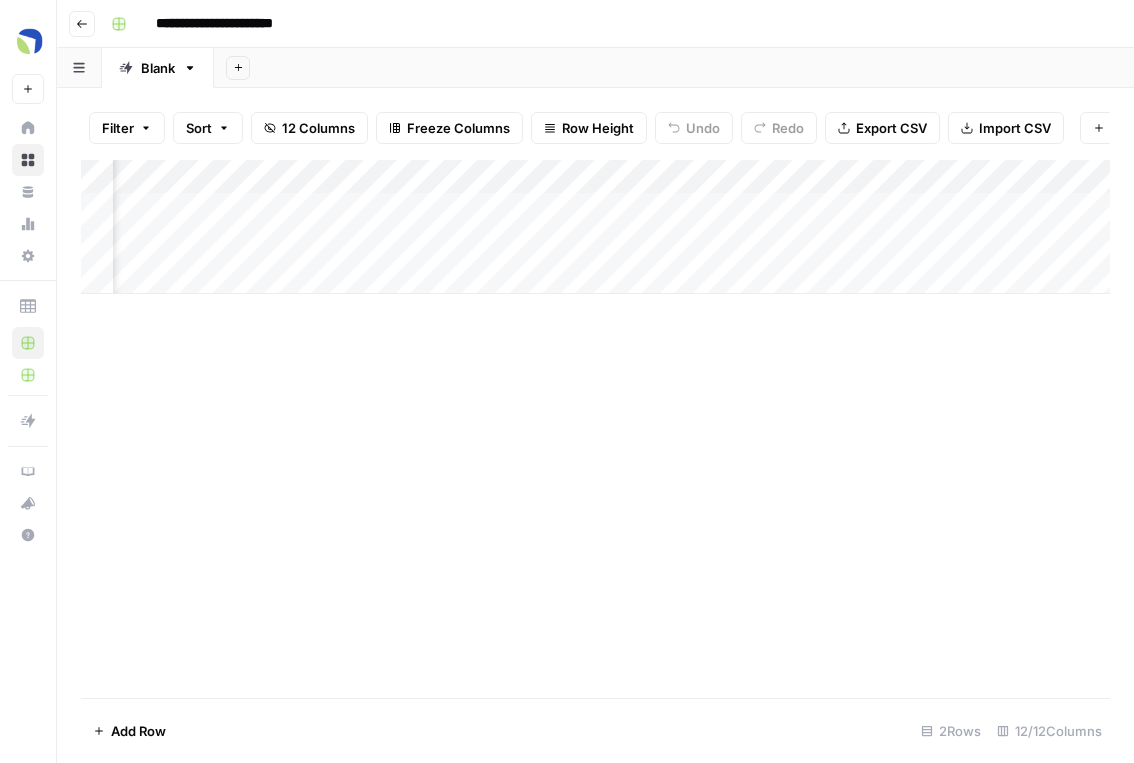 scroll, scrollTop: 0, scrollLeft: 618, axis: horizontal 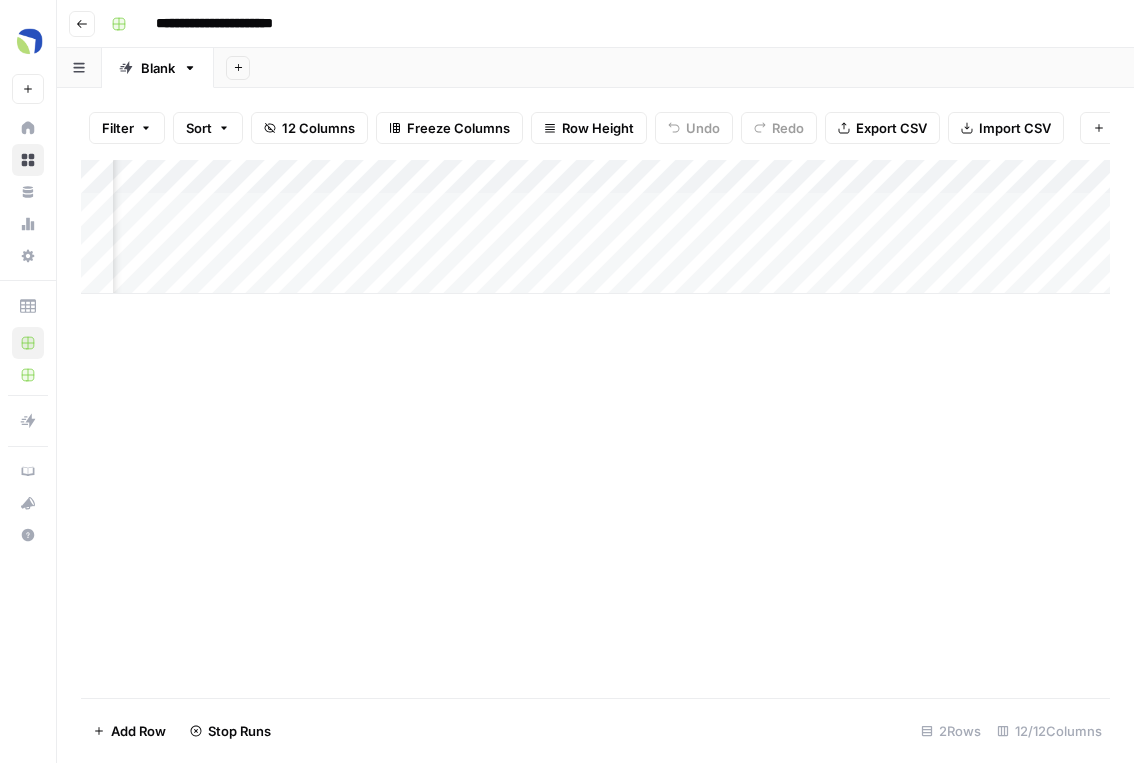 click on "Add Column" at bounding box center (595, 227) 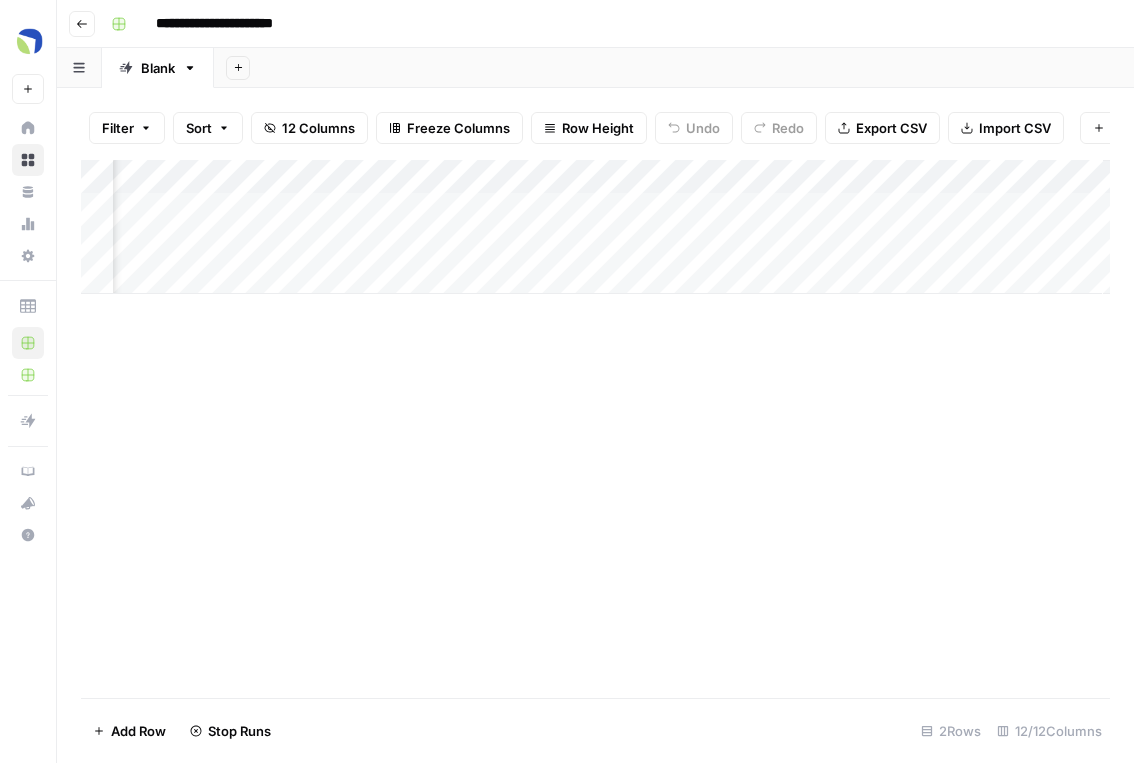 scroll, scrollTop: 0, scrollLeft: 1883, axis: horizontal 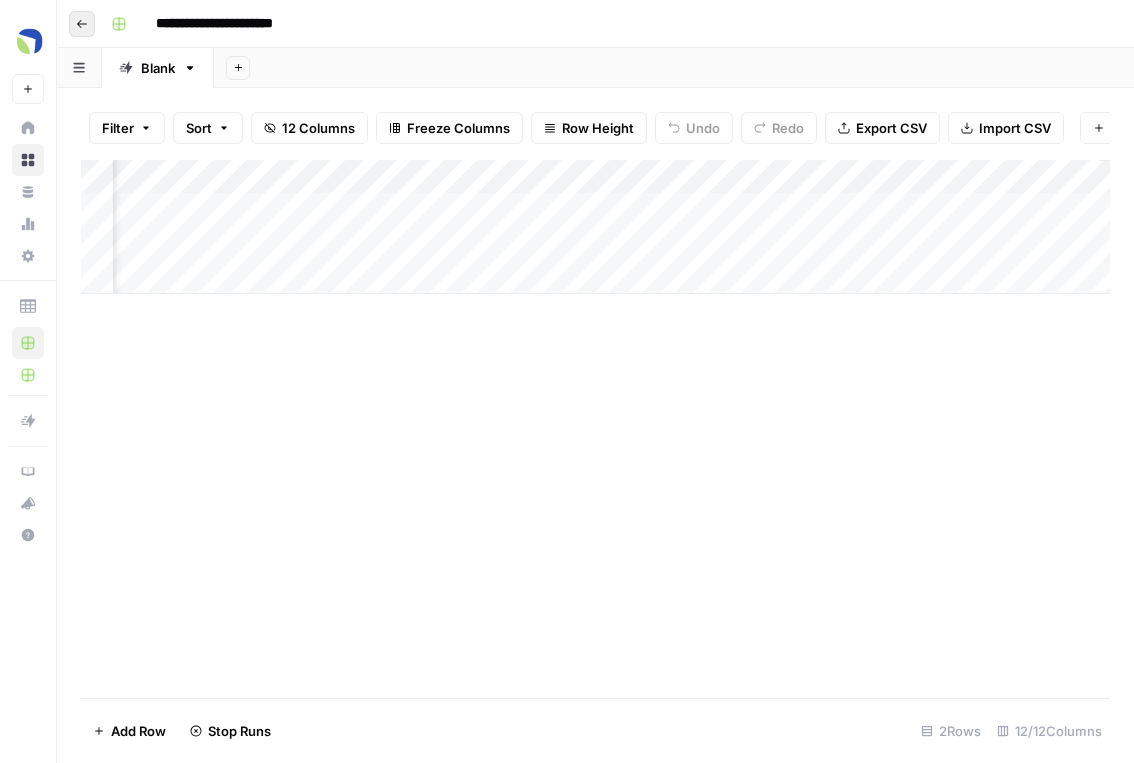 click 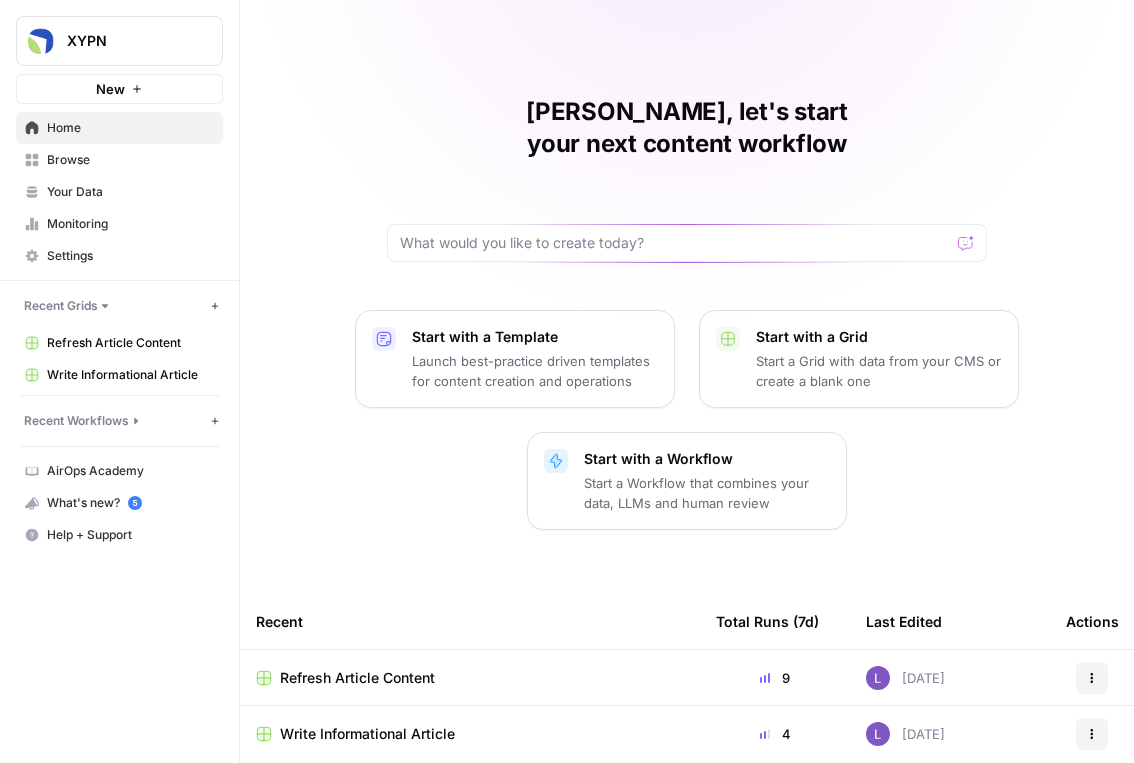 click on "Write Informational Article" at bounding box center [470, 734] 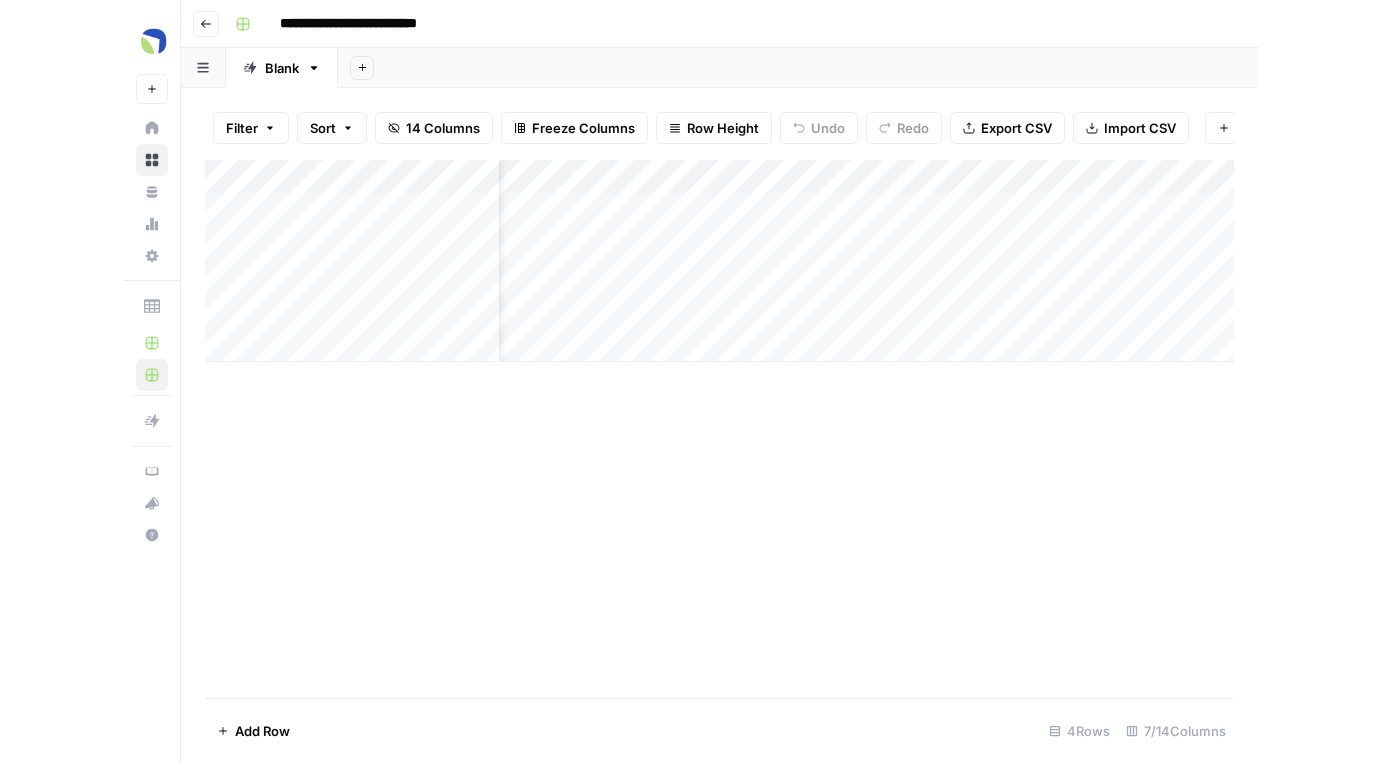 scroll, scrollTop: 0, scrollLeft: 75, axis: horizontal 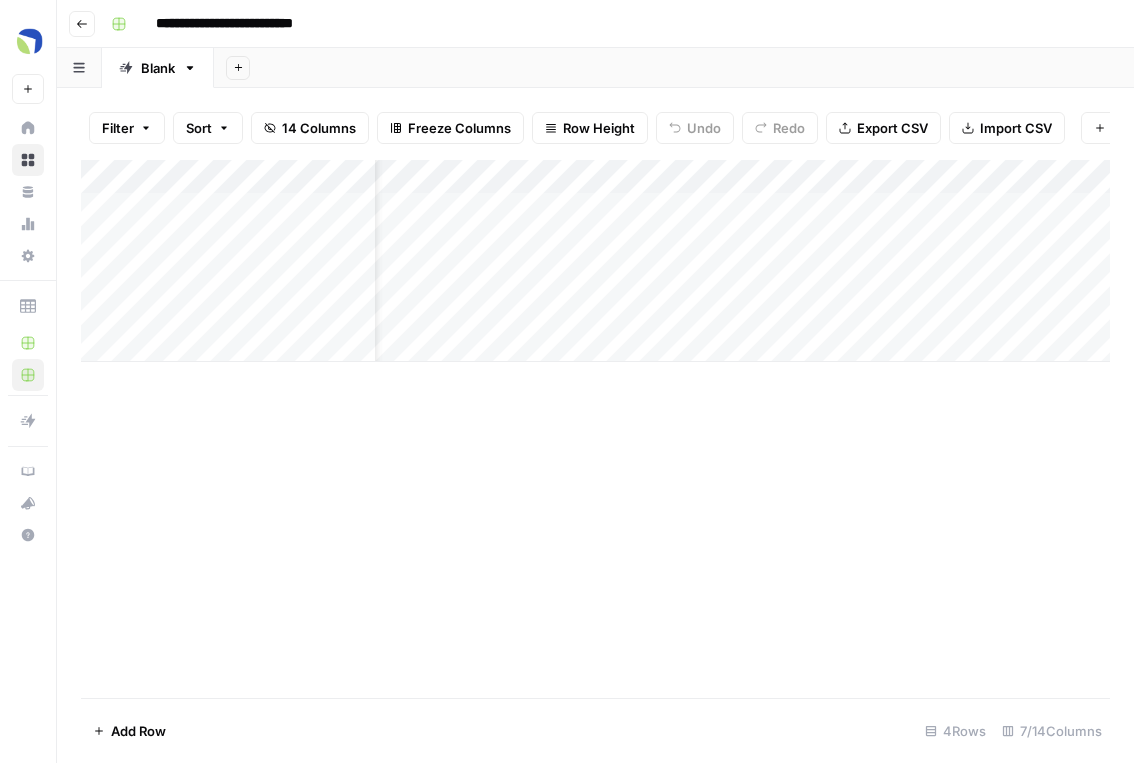 click on "Add Column" at bounding box center [595, 261] 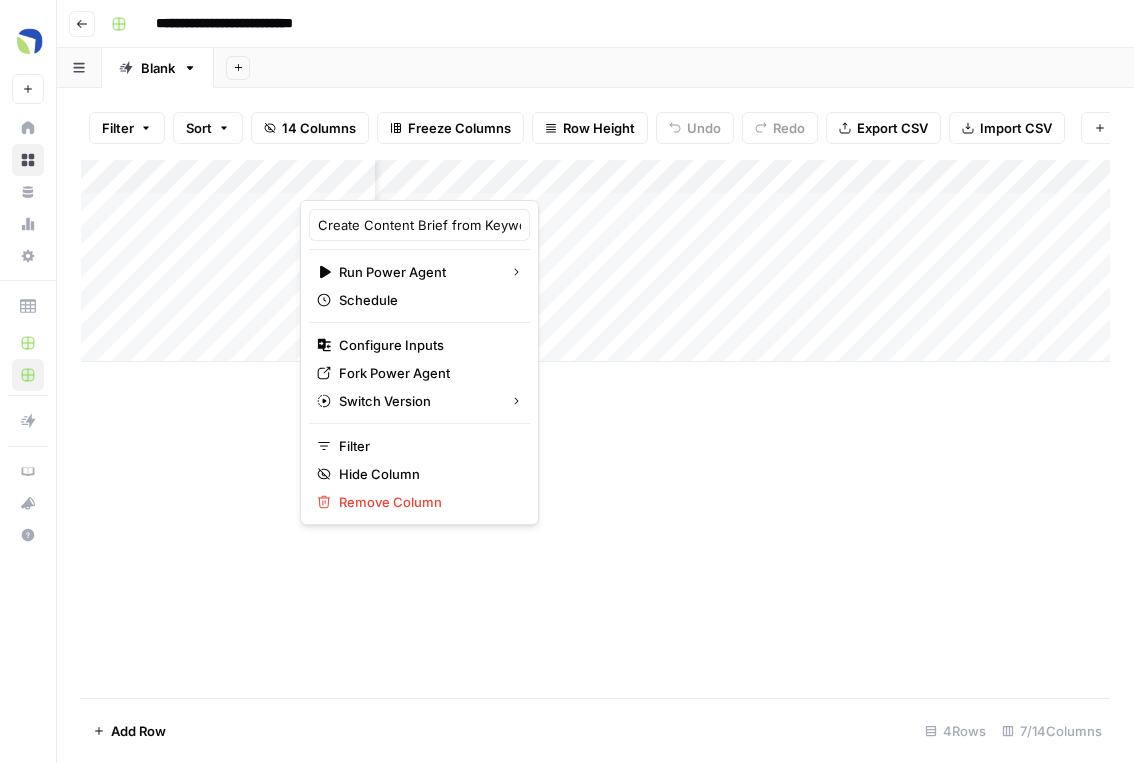 click on "Add Column" at bounding box center [595, 261] 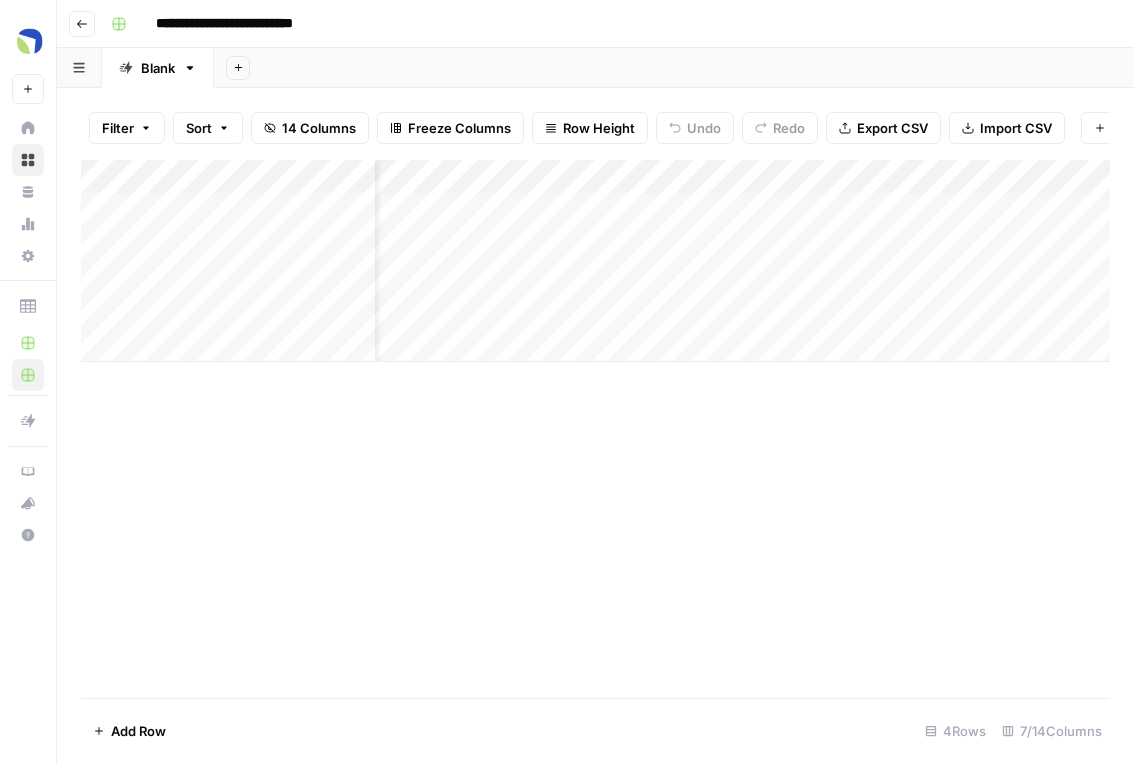 click on "Add Column" at bounding box center (595, 261) 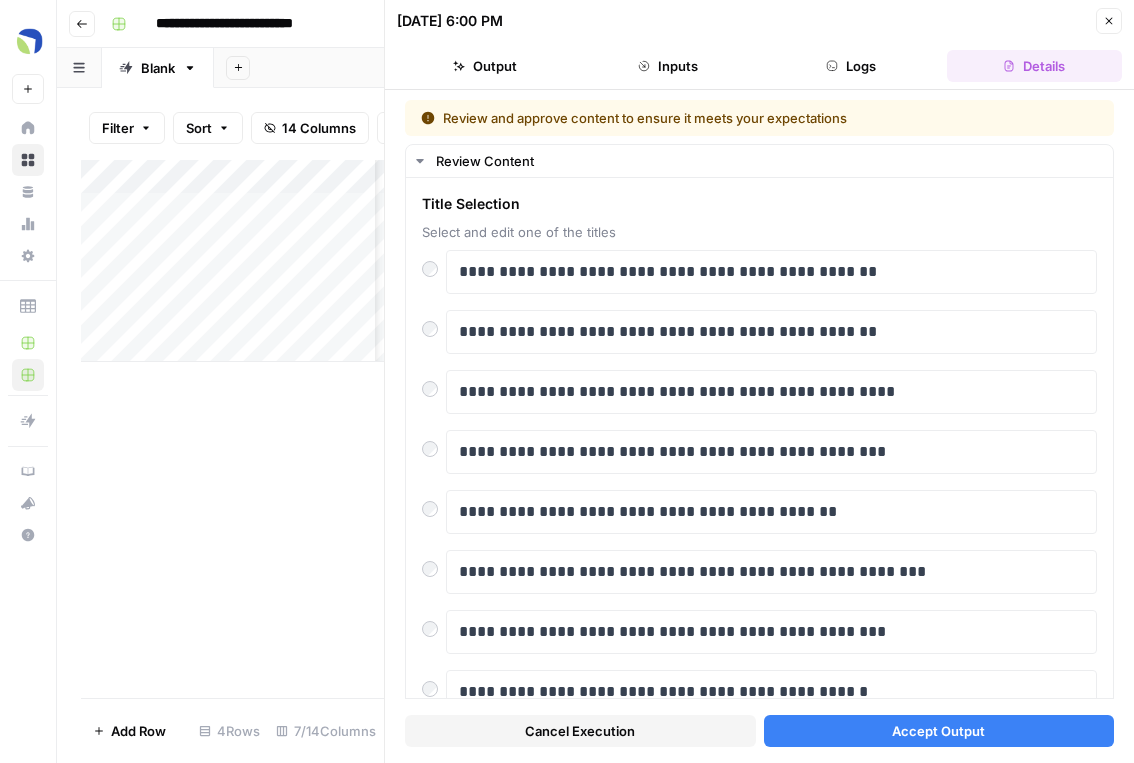 click on "Accept Output" at bounding box center [939, 731] 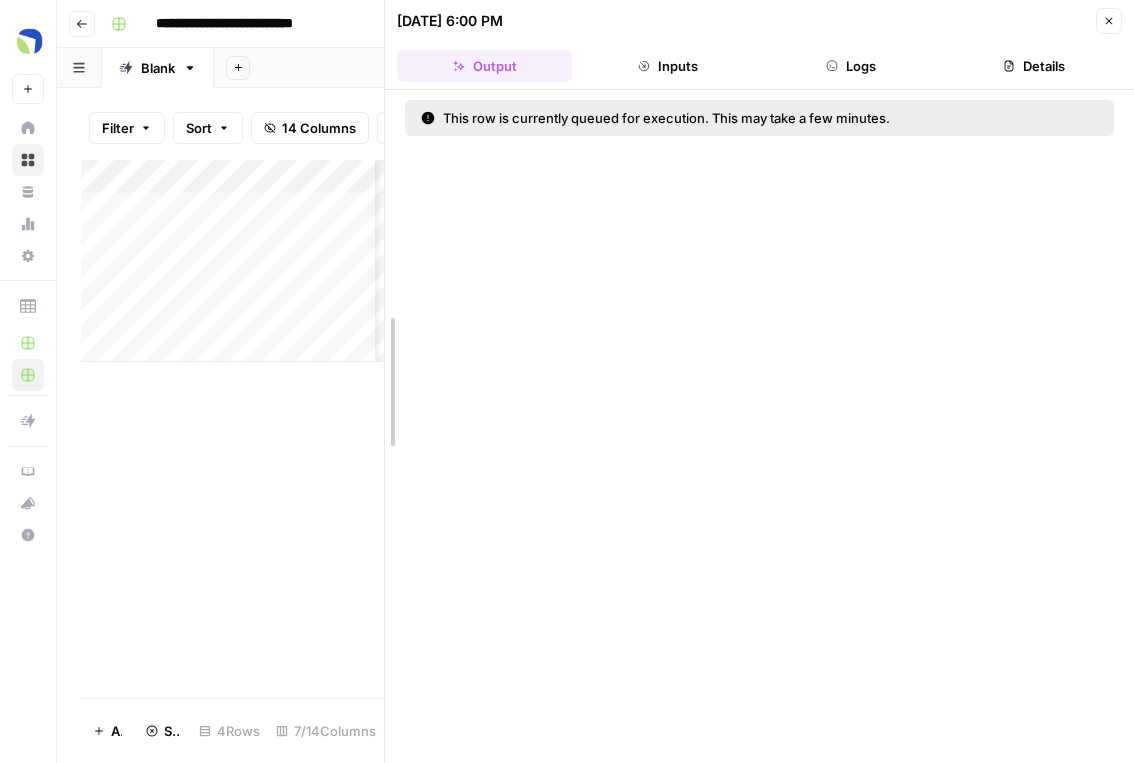click at bounding box center (385, 381) 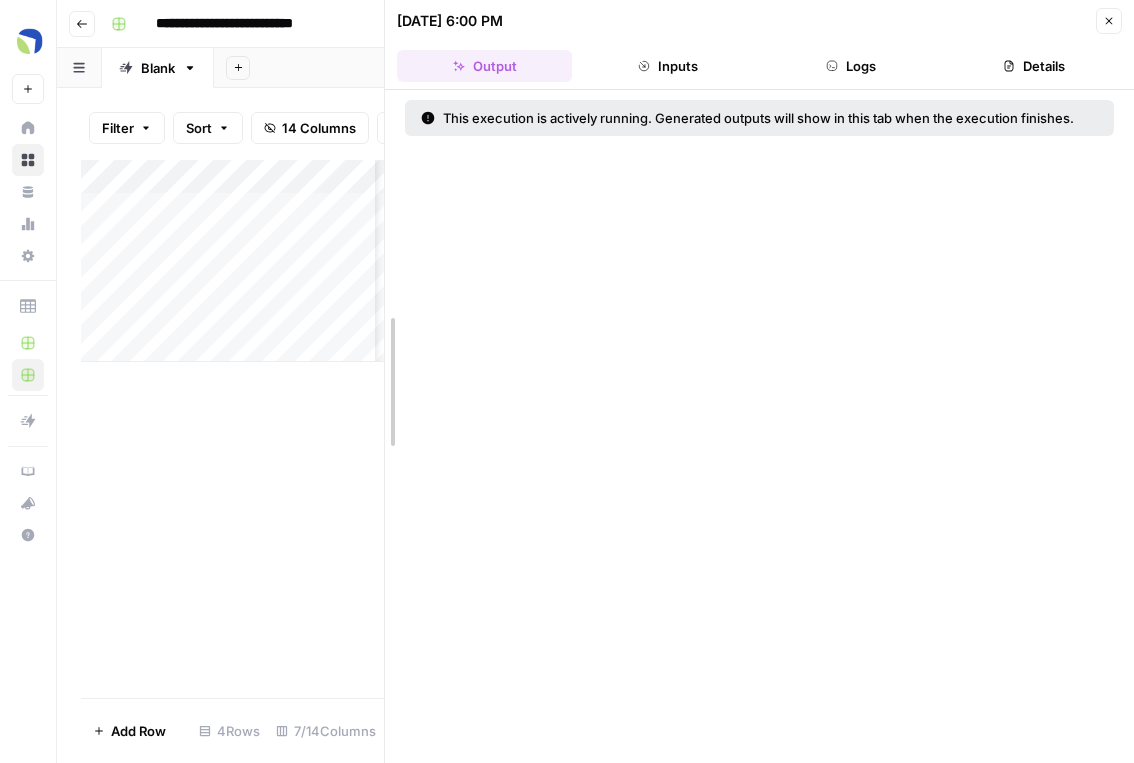 drag, startPoint x: 384, startPoint y: 245, endPoint x: 446, endPoint y: 245, distance: 62 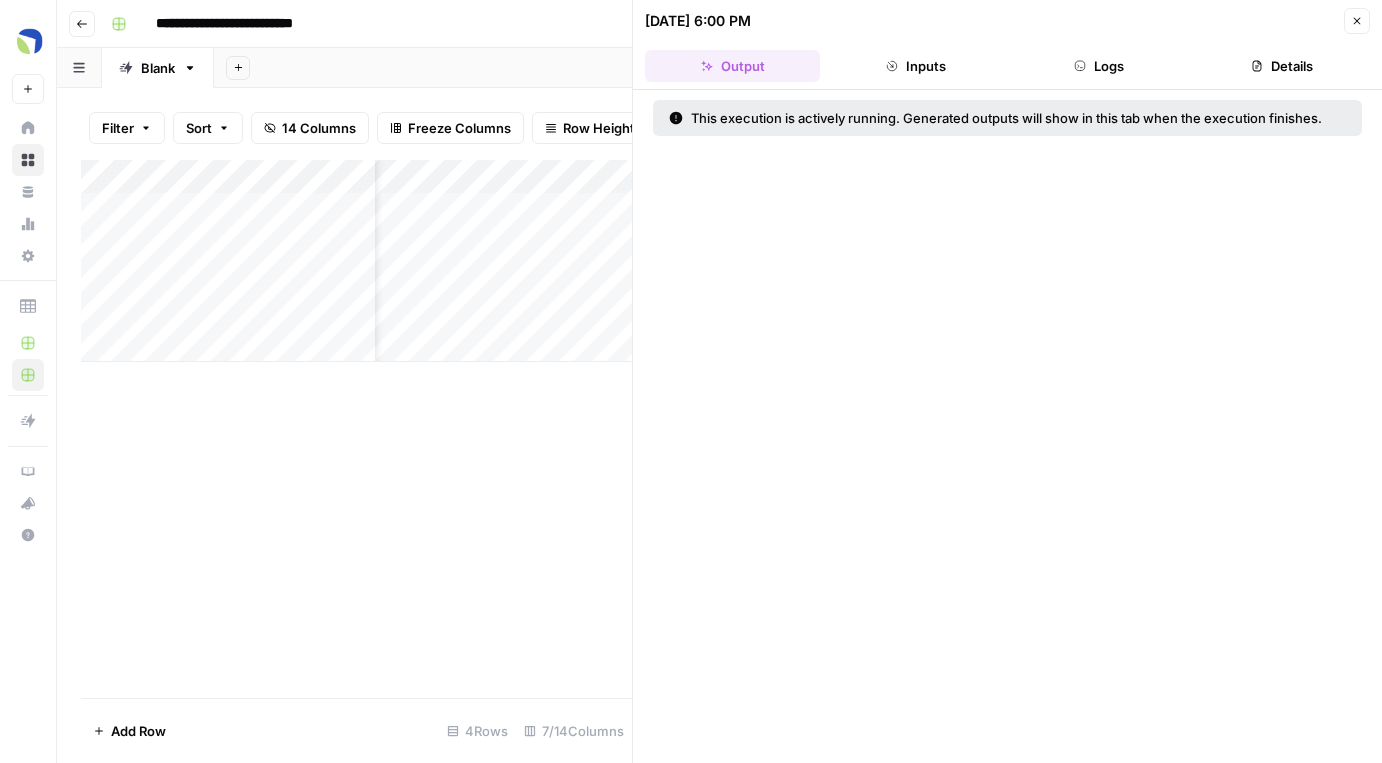 click on "Add Column" at bounding box center [356, 261] 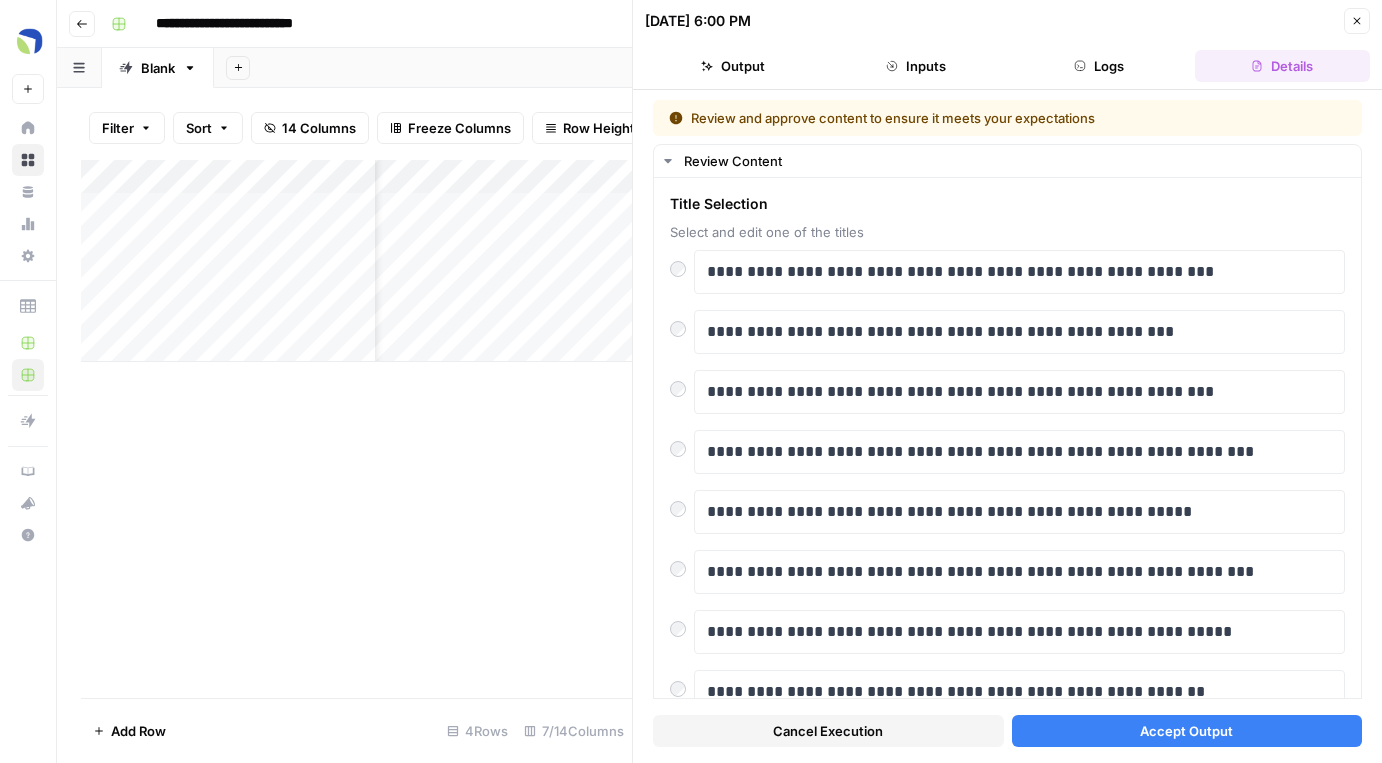click on "Accept Output" at bounding box center [1187, 731] 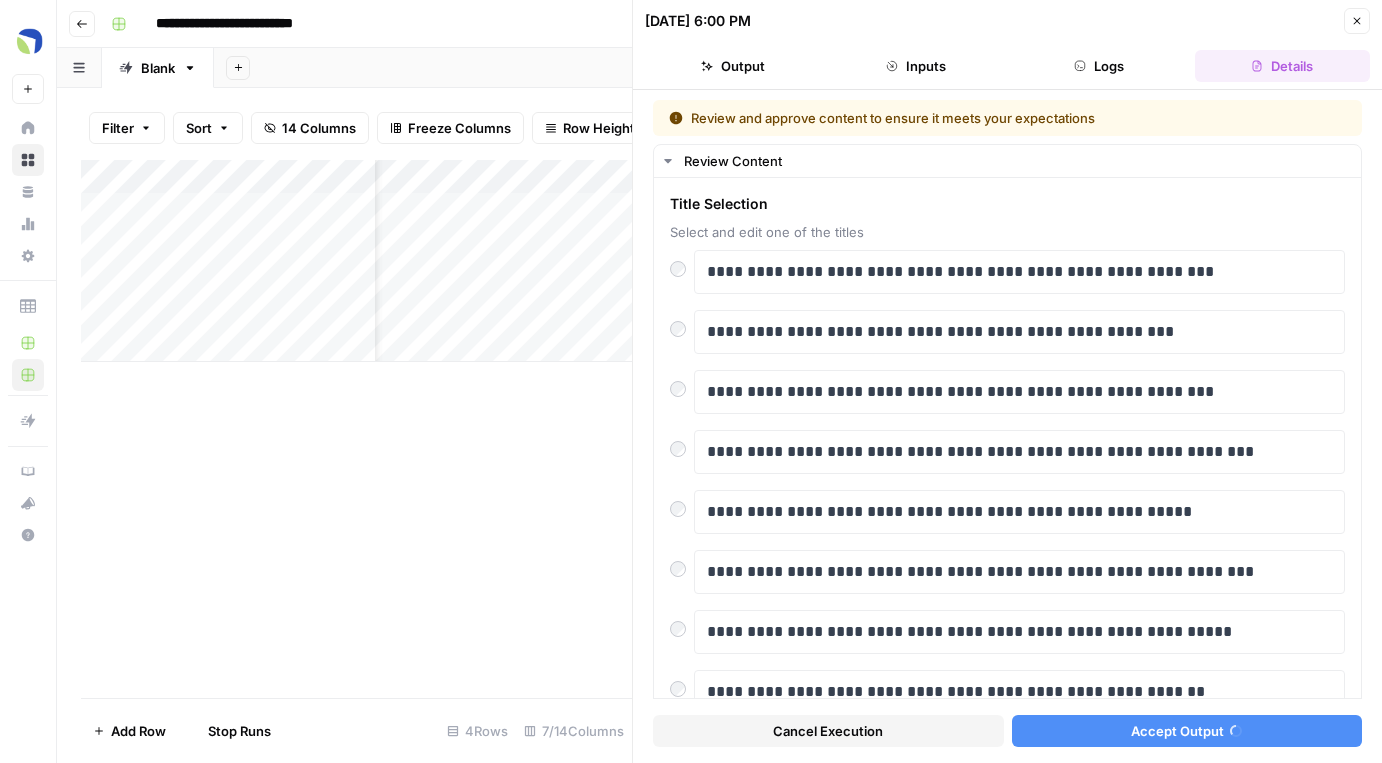 click on "Add Column" at bounding box center (356, 261) 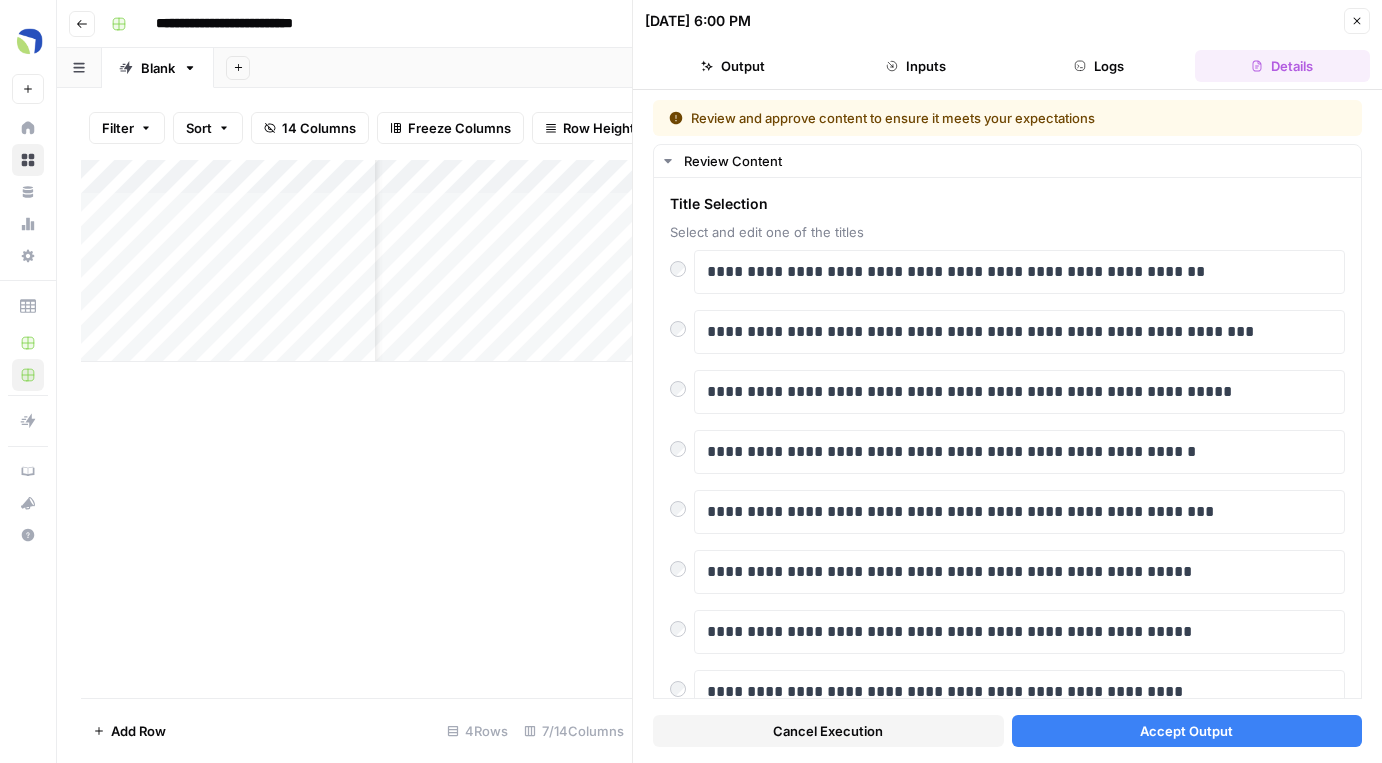 click on "Accept Output" at bounding box center (1187, 731) 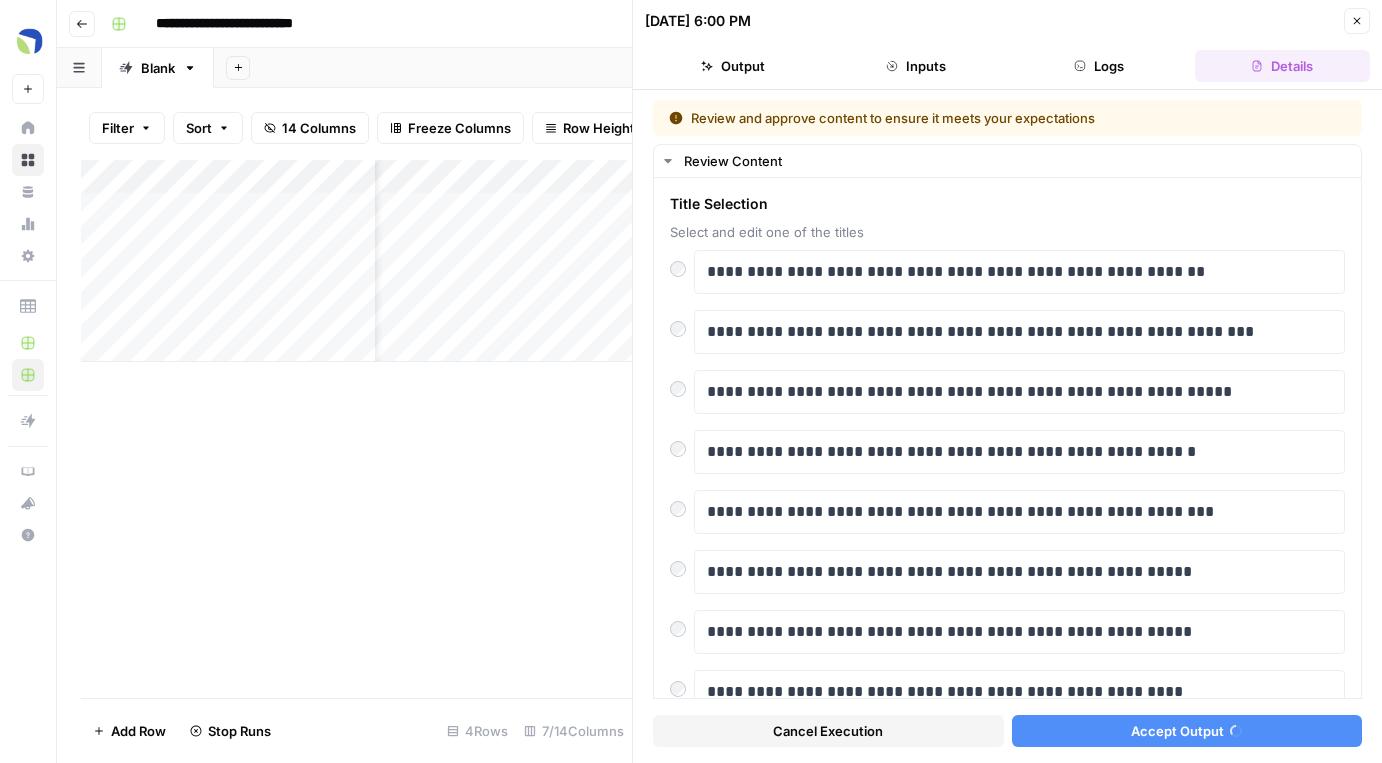 click on "Add Column" at bounding box center (356, 261) 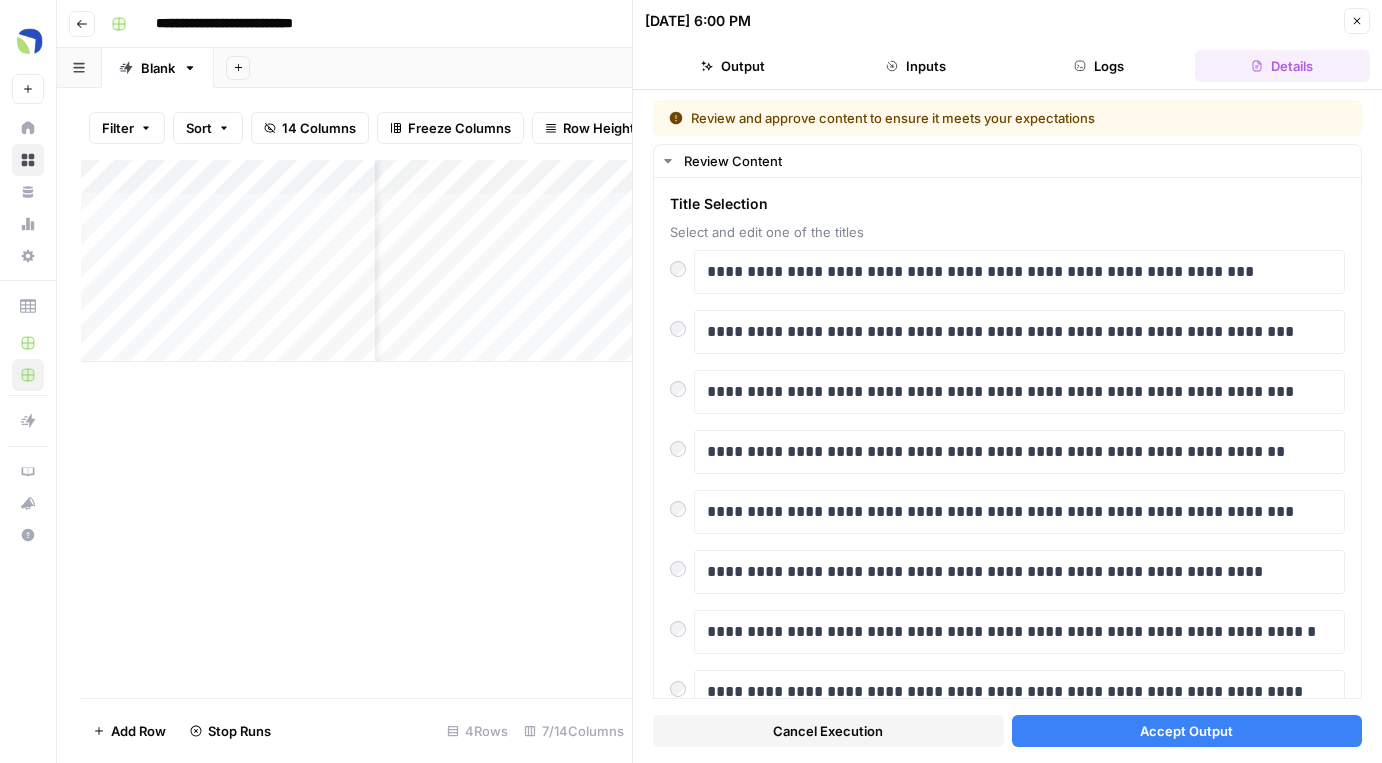click on "Accept Output" at bounding box center [1187, 731] 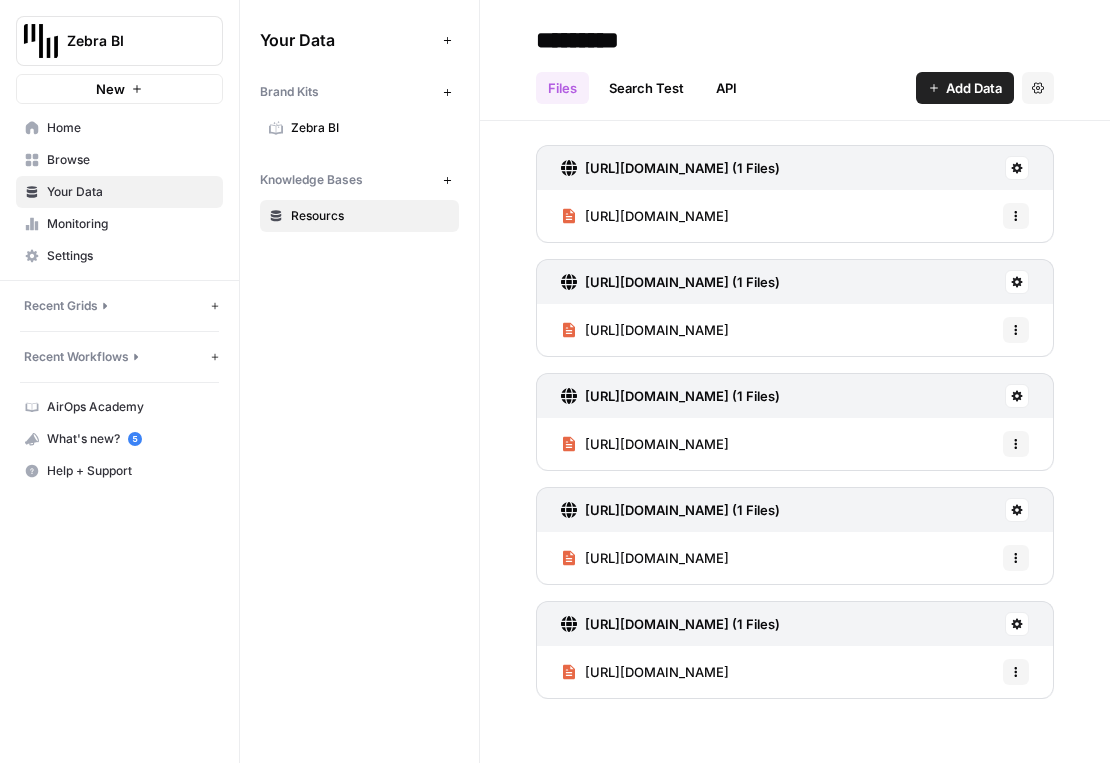 scroll, scrollTop: 0, scrollLeft: 0, axis: both 